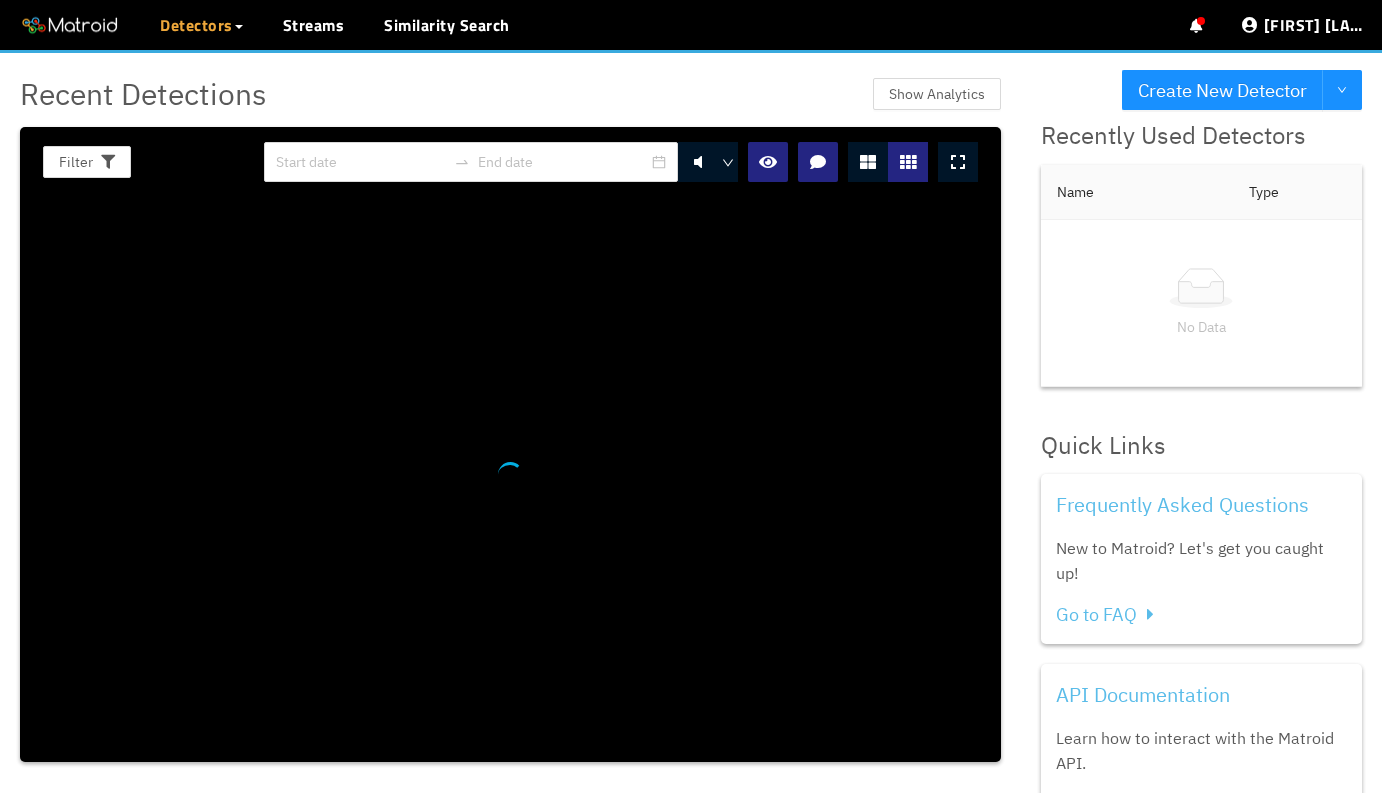 scroll, scrollTop: 0, scrollLeft: 0, axis: both 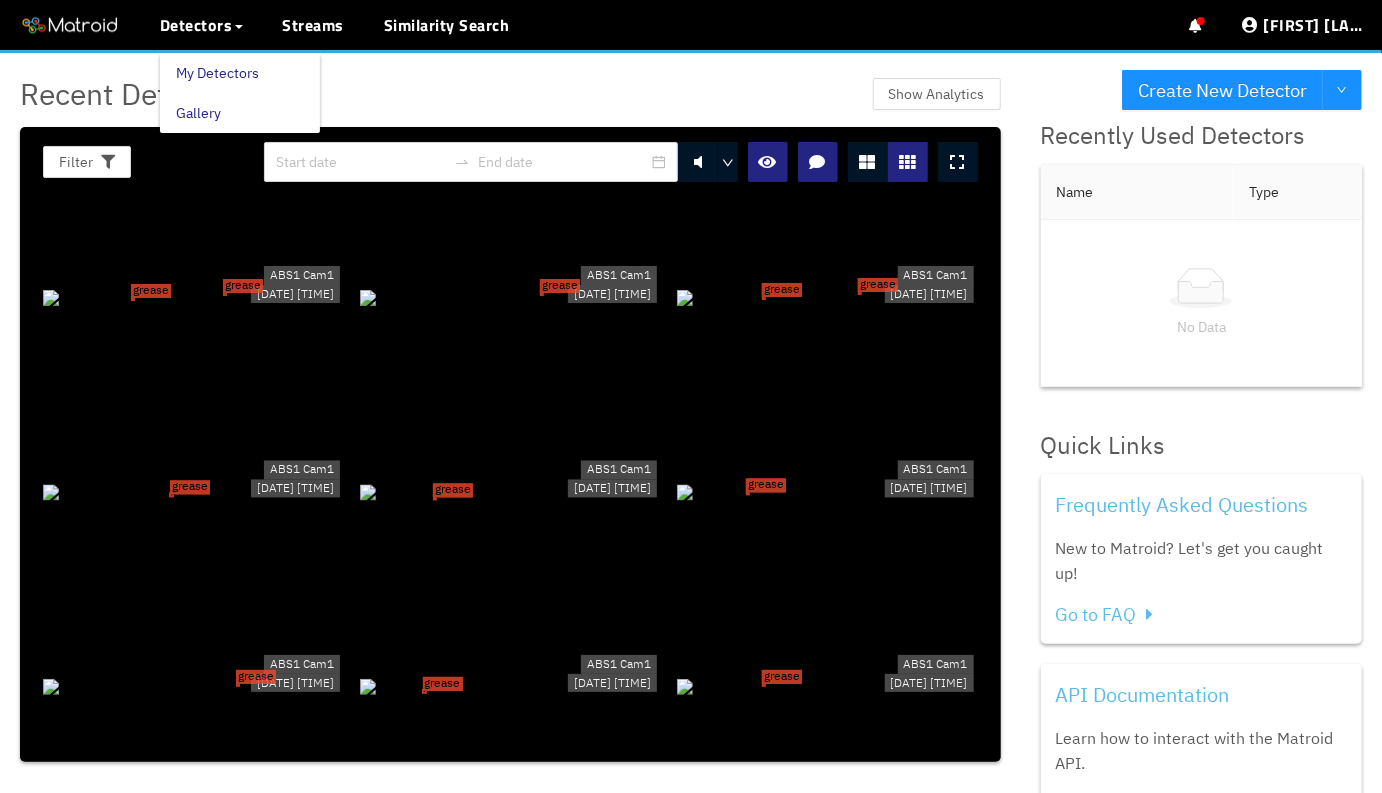 click on "My Detectors" at bounding box center [217, 73] 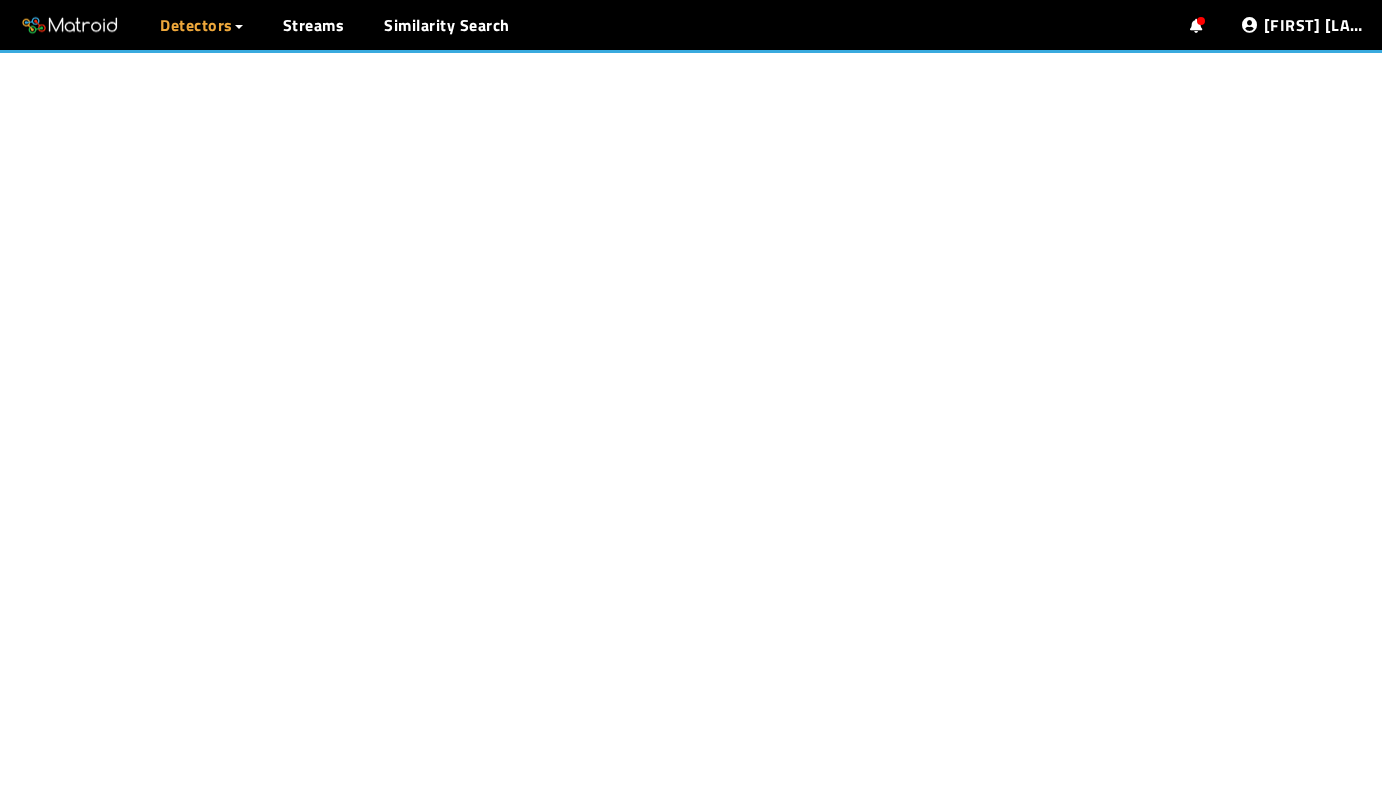scroll, scrollTop: 0, scrollLeft: 0, axis: both 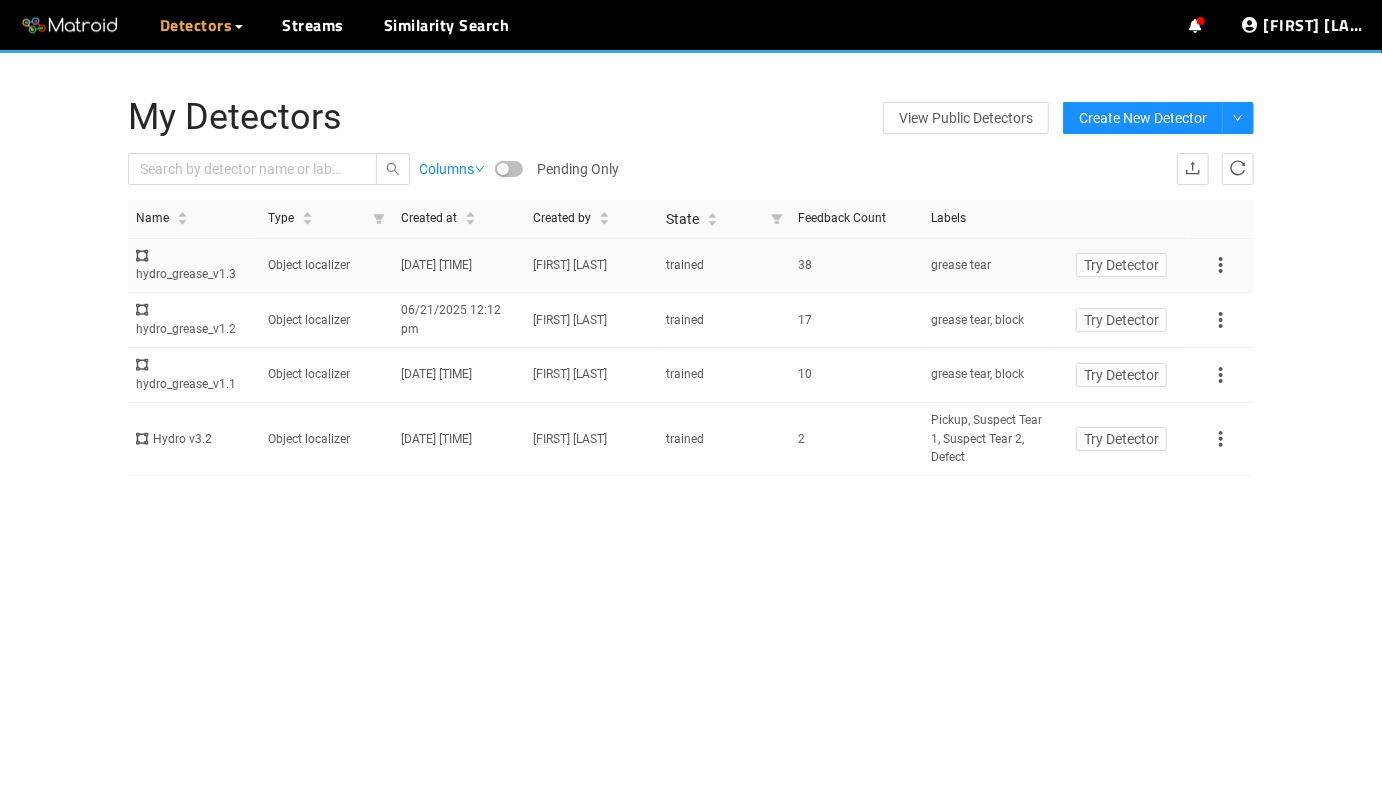 click at bounding box center (1221, 265) 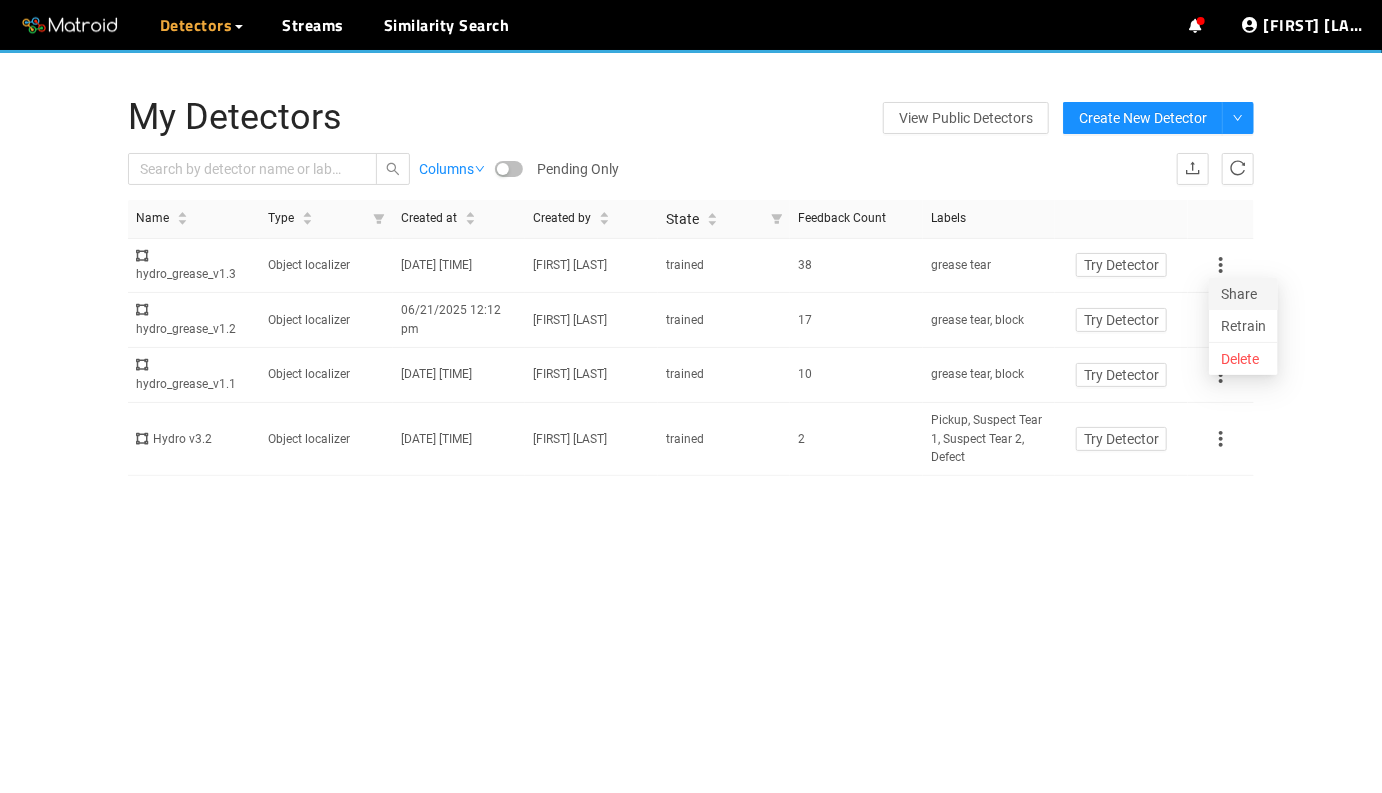 click on "Share" at bounding box center [1243, 294] 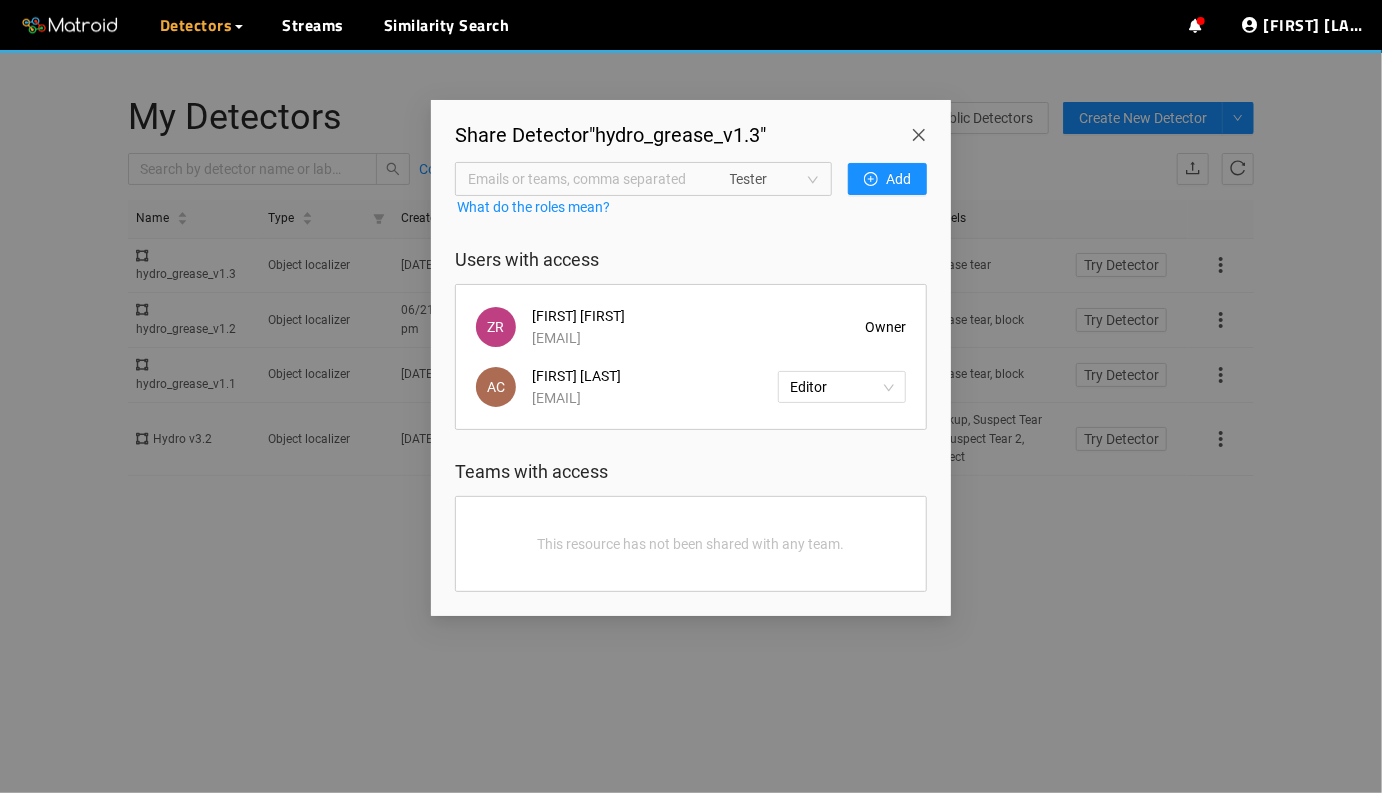 click on "Emails or teams, comma separated" at bounding box center [587, 179] 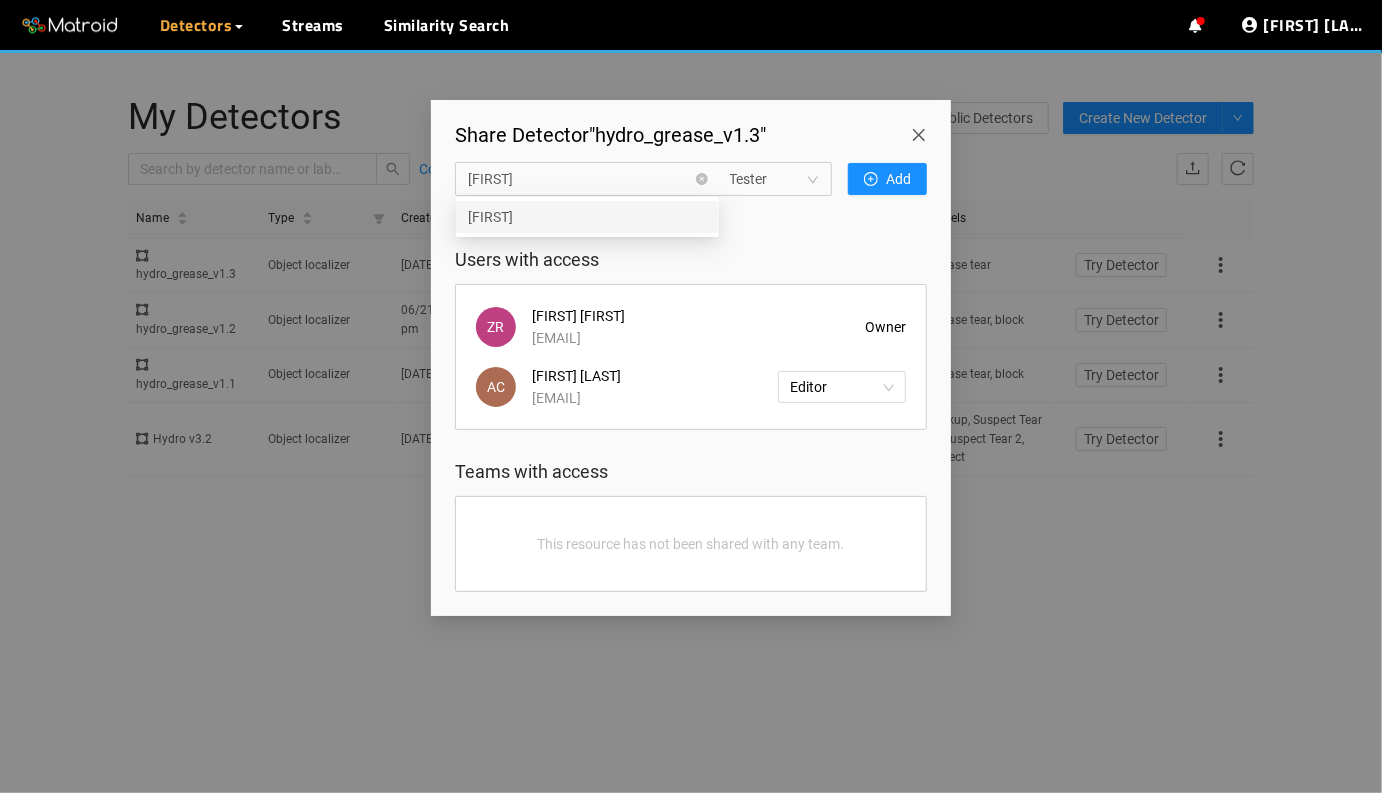 scroll, scrollTop: 0, scrollLeft: 0, axis: both 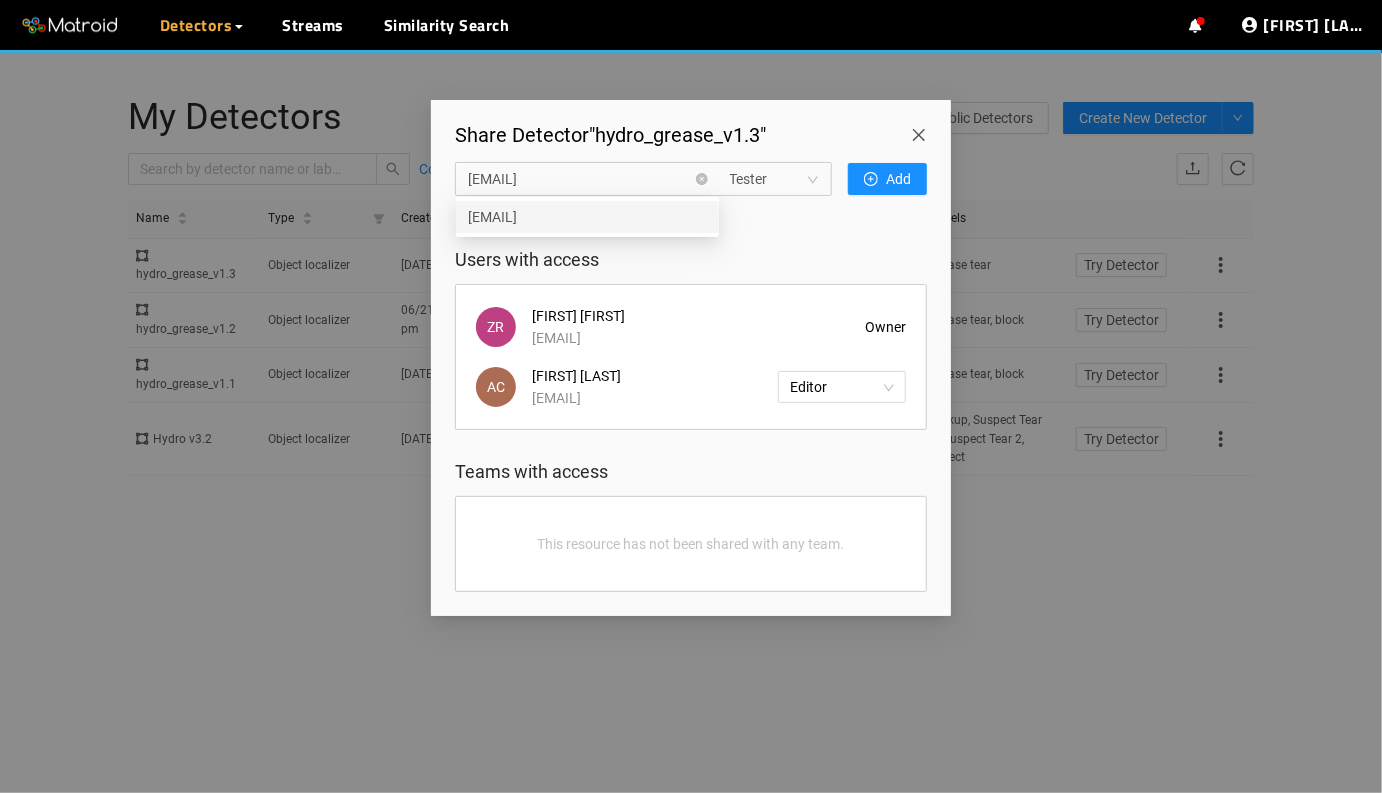 type on "rebecca@matroid.co" 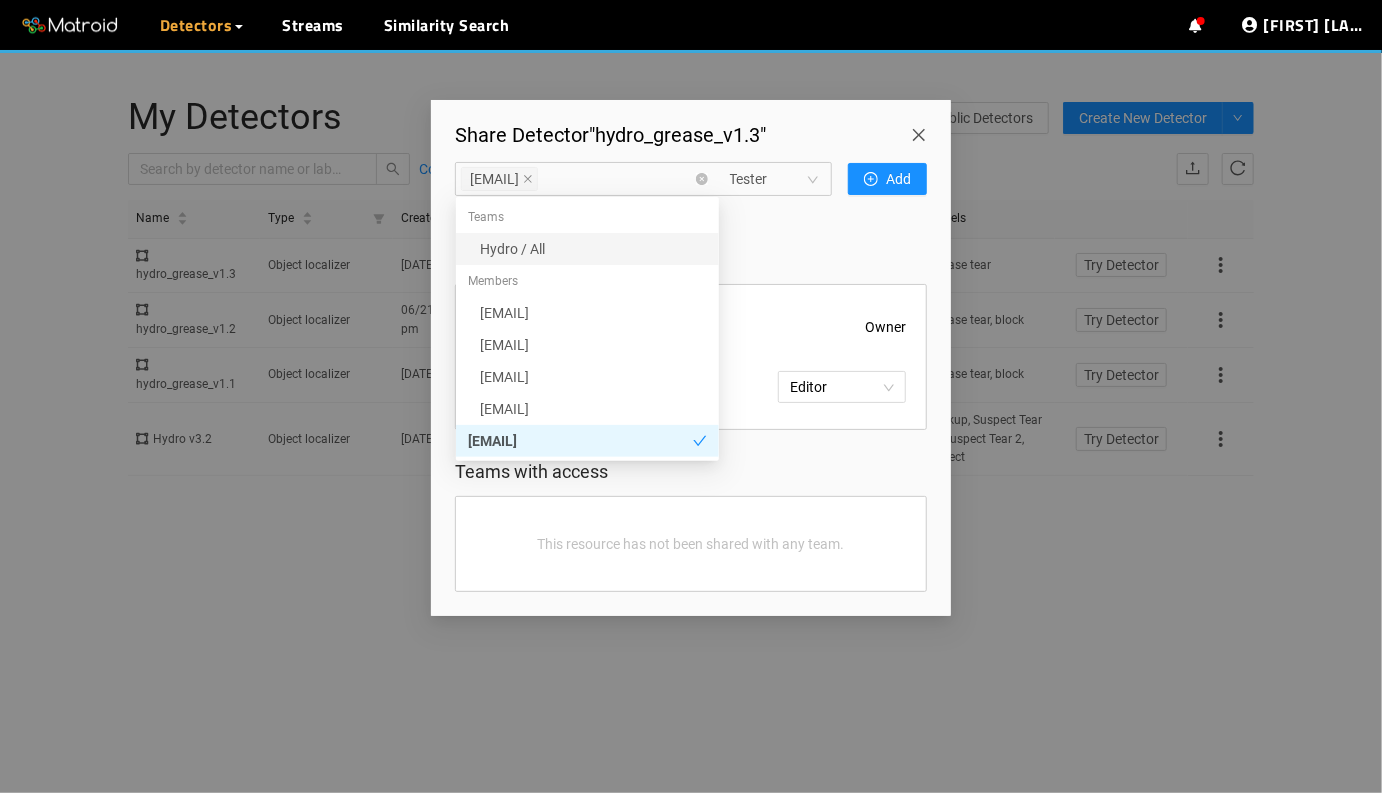 click on "Tester" at bounding box center (774, 179) 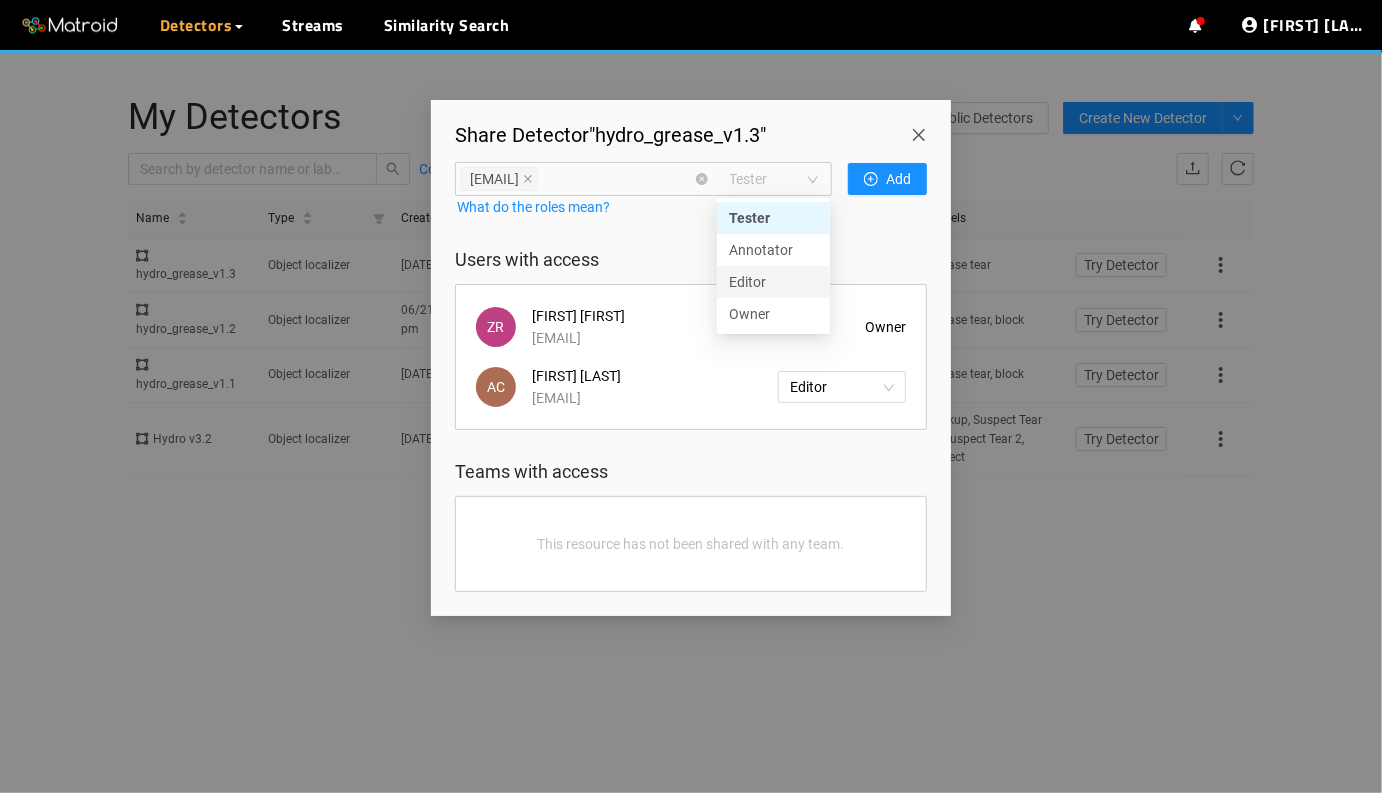 click on "Editor" at bounding box center (0, 0) 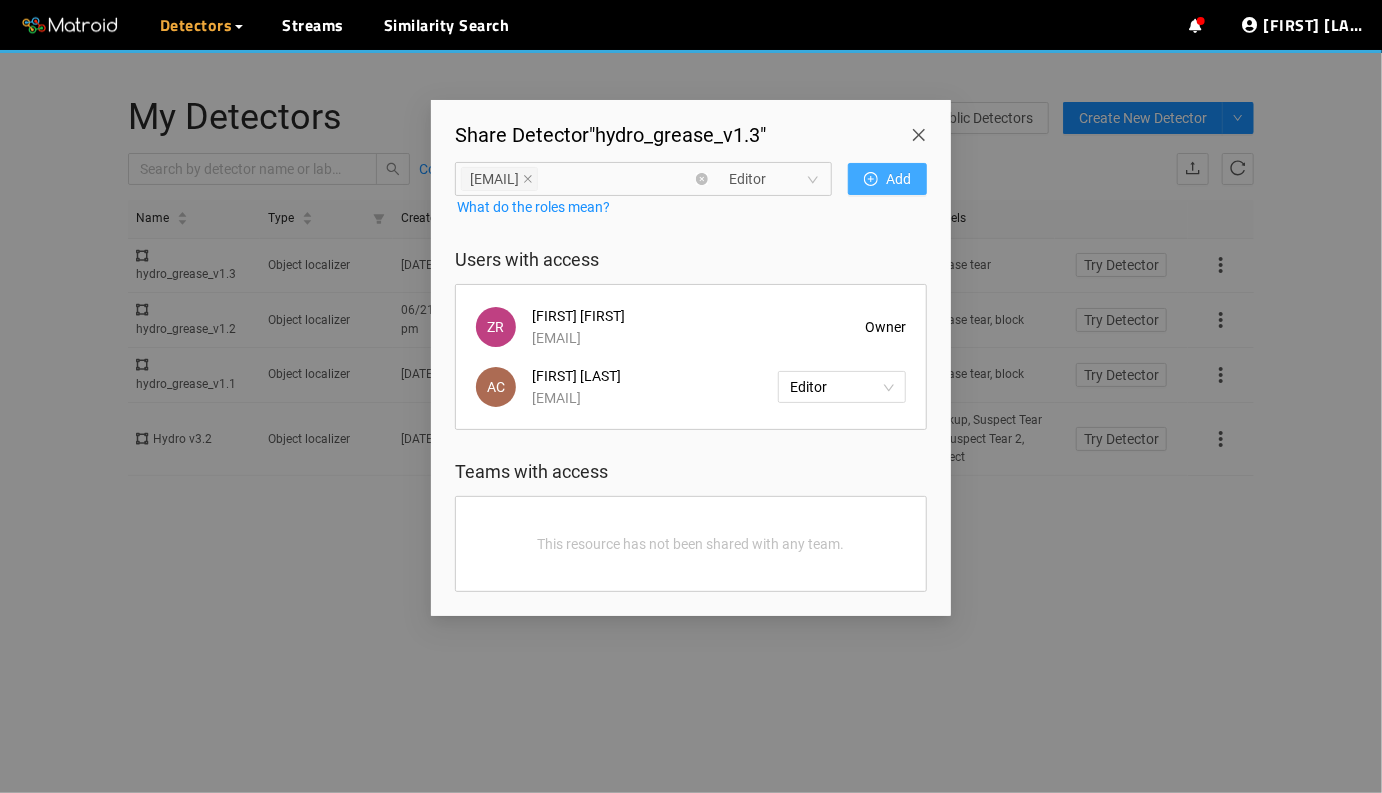click at bounding box center [871, 179] 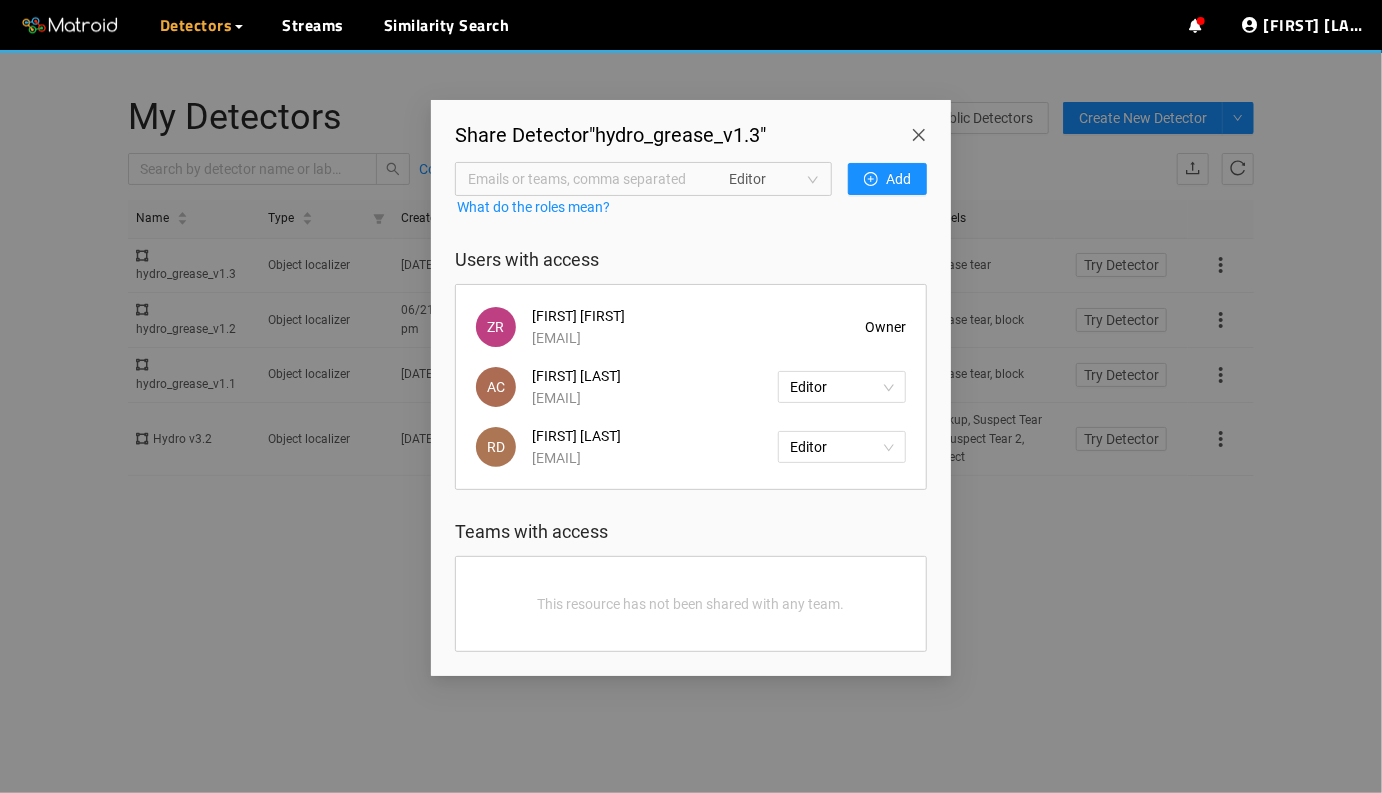 click at bounding box center [923, 128] 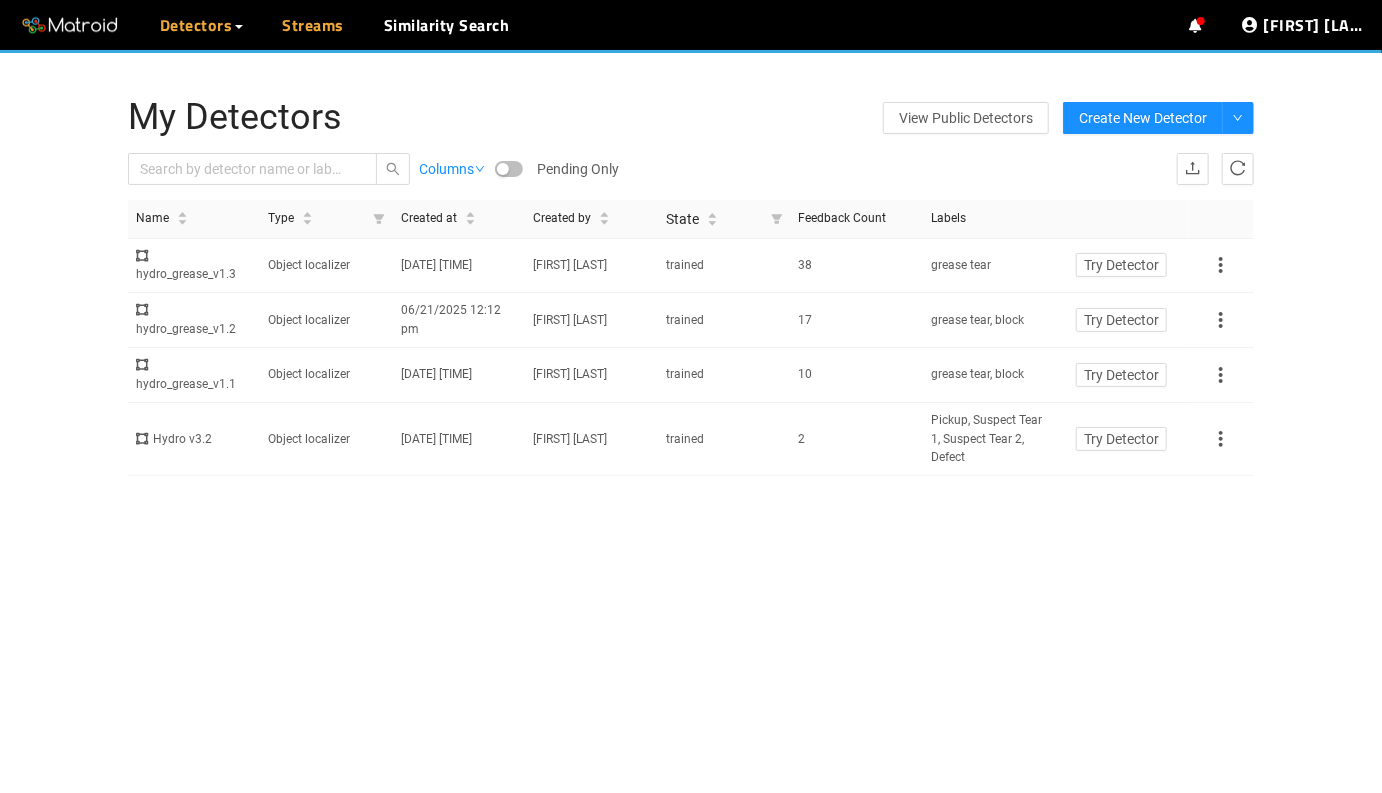 click on "Streams" at bounding box center [314, 25] 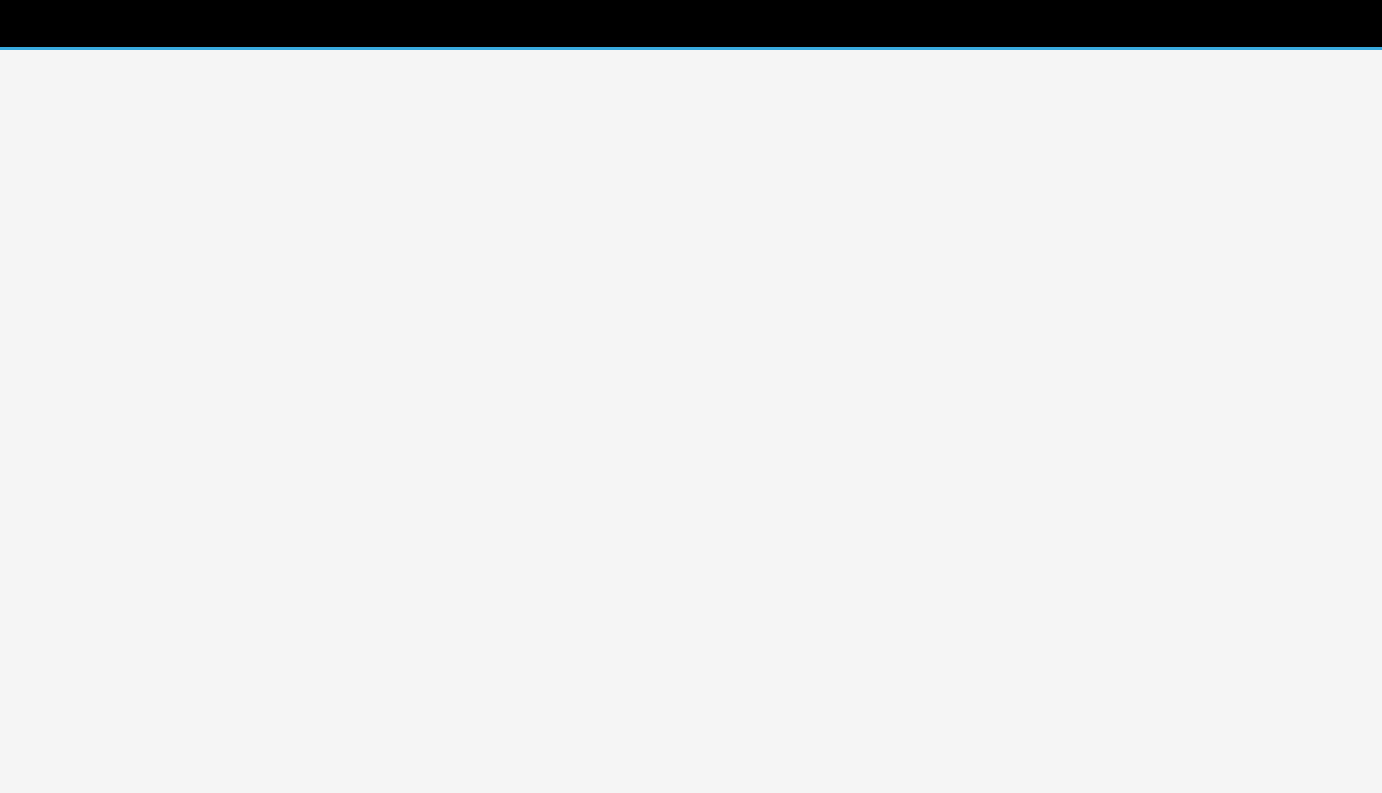 scroll, scrollTop: 0, scrollLeft: 0, axis: both 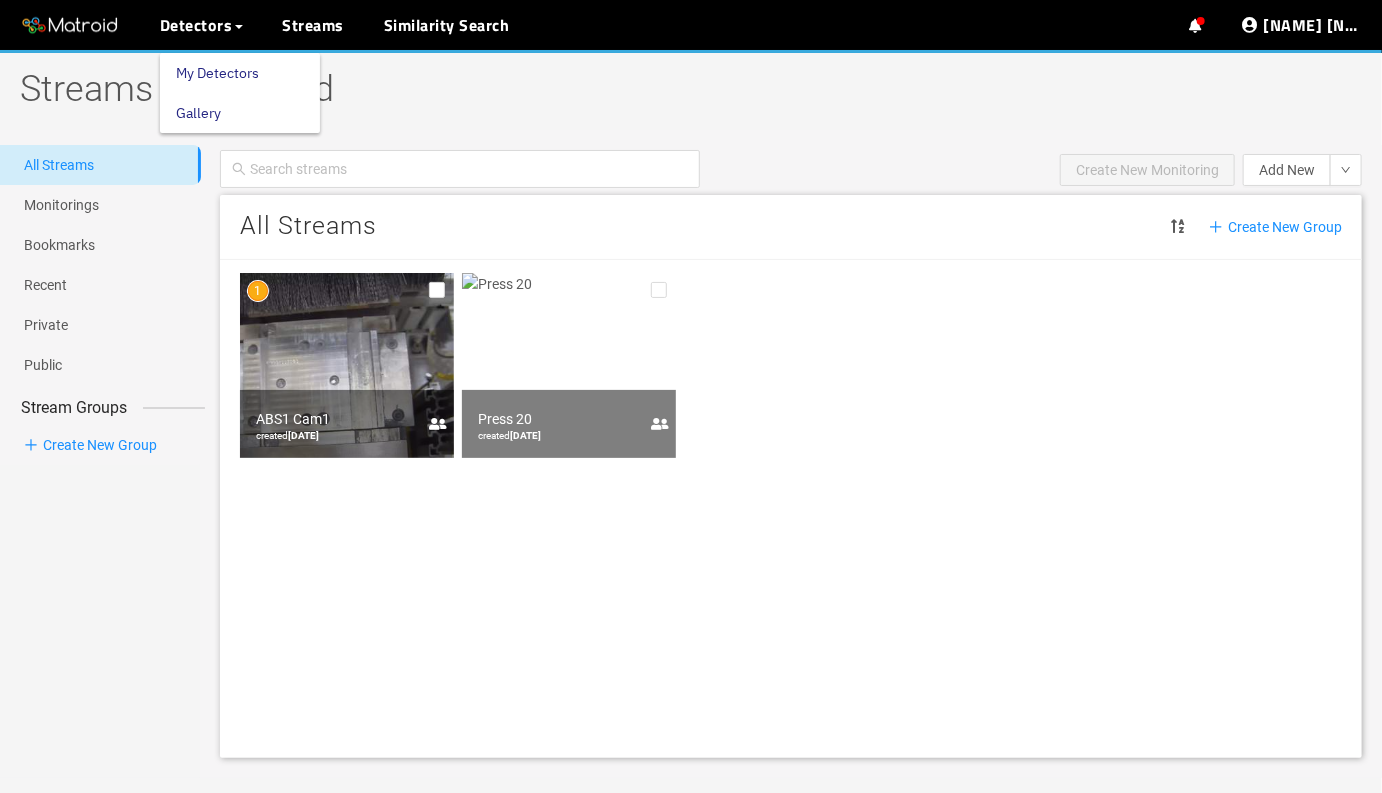 click on "My Detectors" at bounding box center [217, 73] 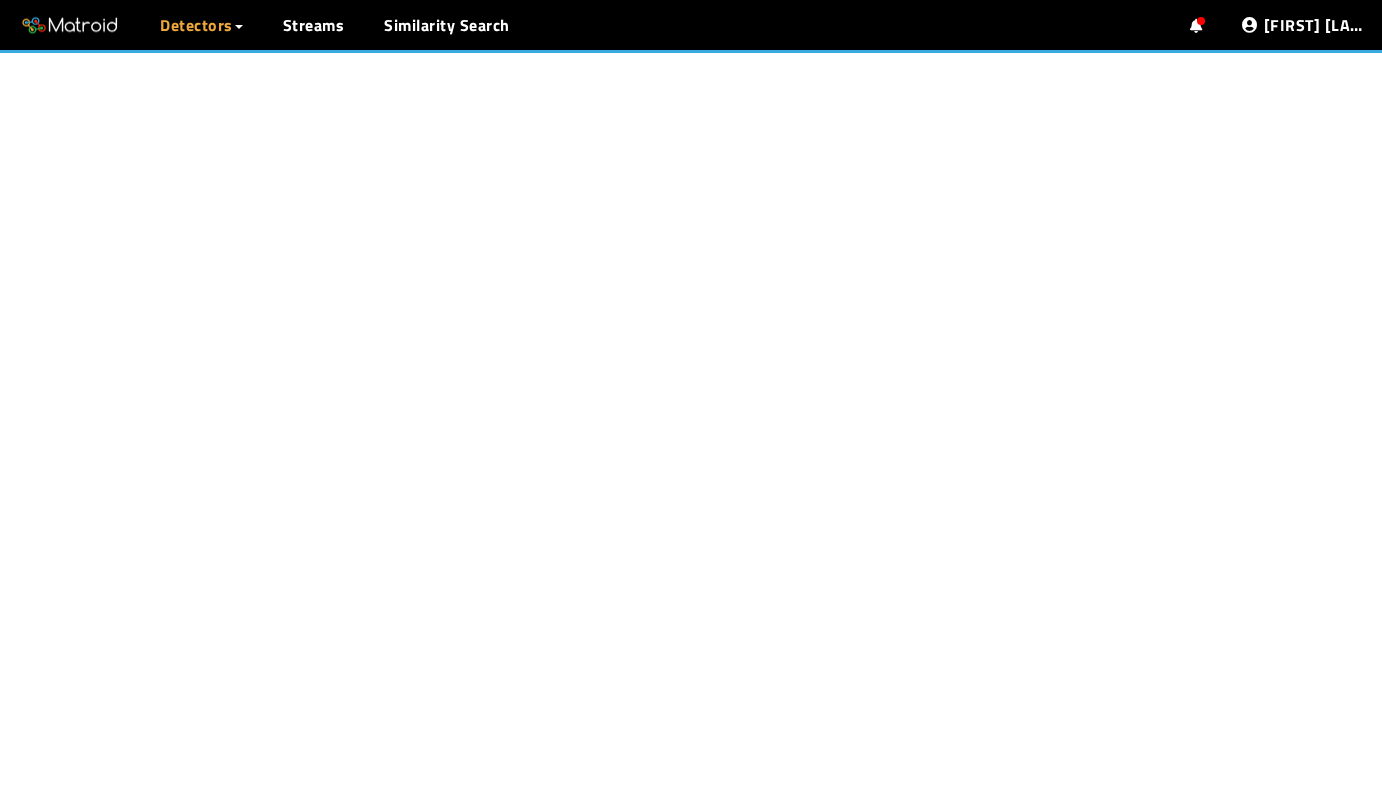 scroll, scrollTop: 0, scrollLeft: 0, axis: both 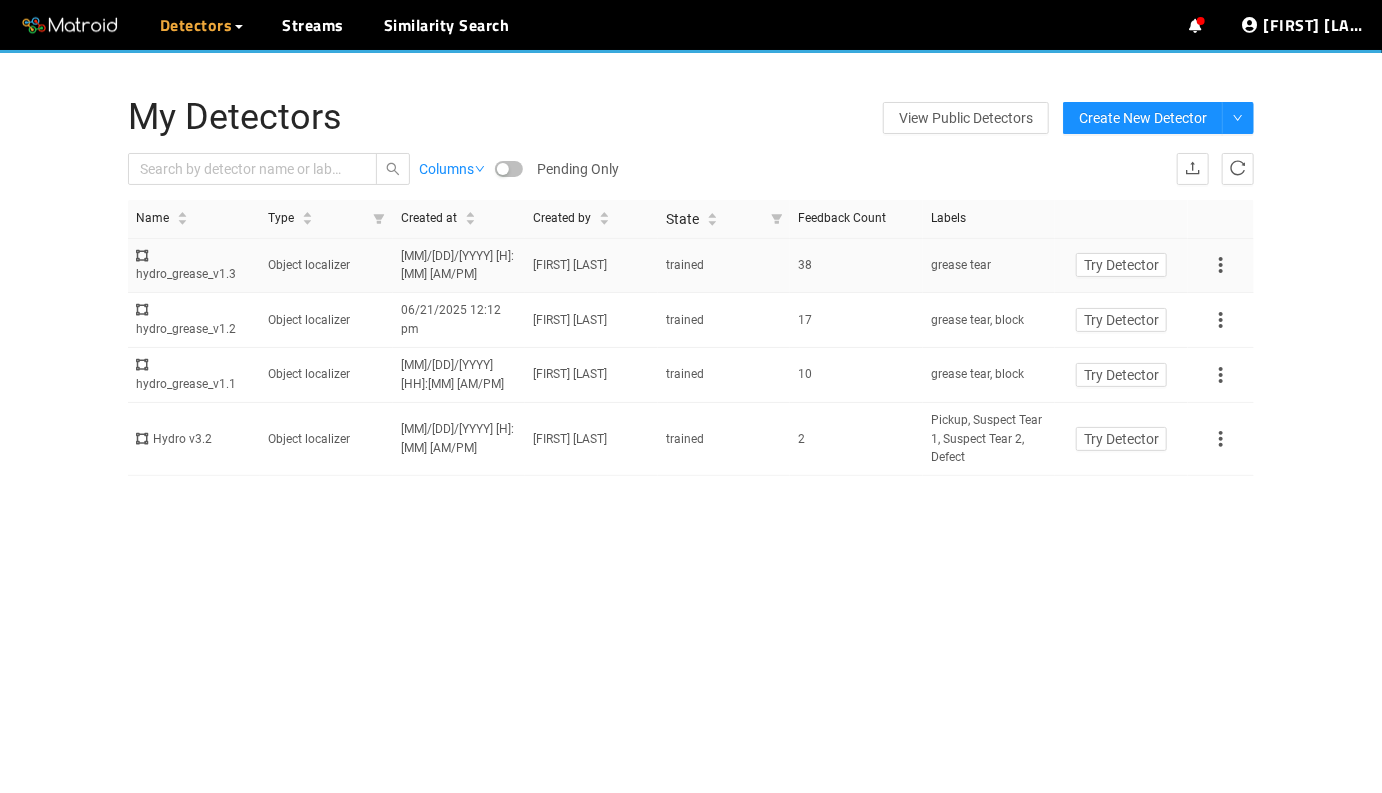 drag, startPoint x: 819, startPoint y: 273, endPoint x: 789, endPoint y: 264, distance: 31.320919 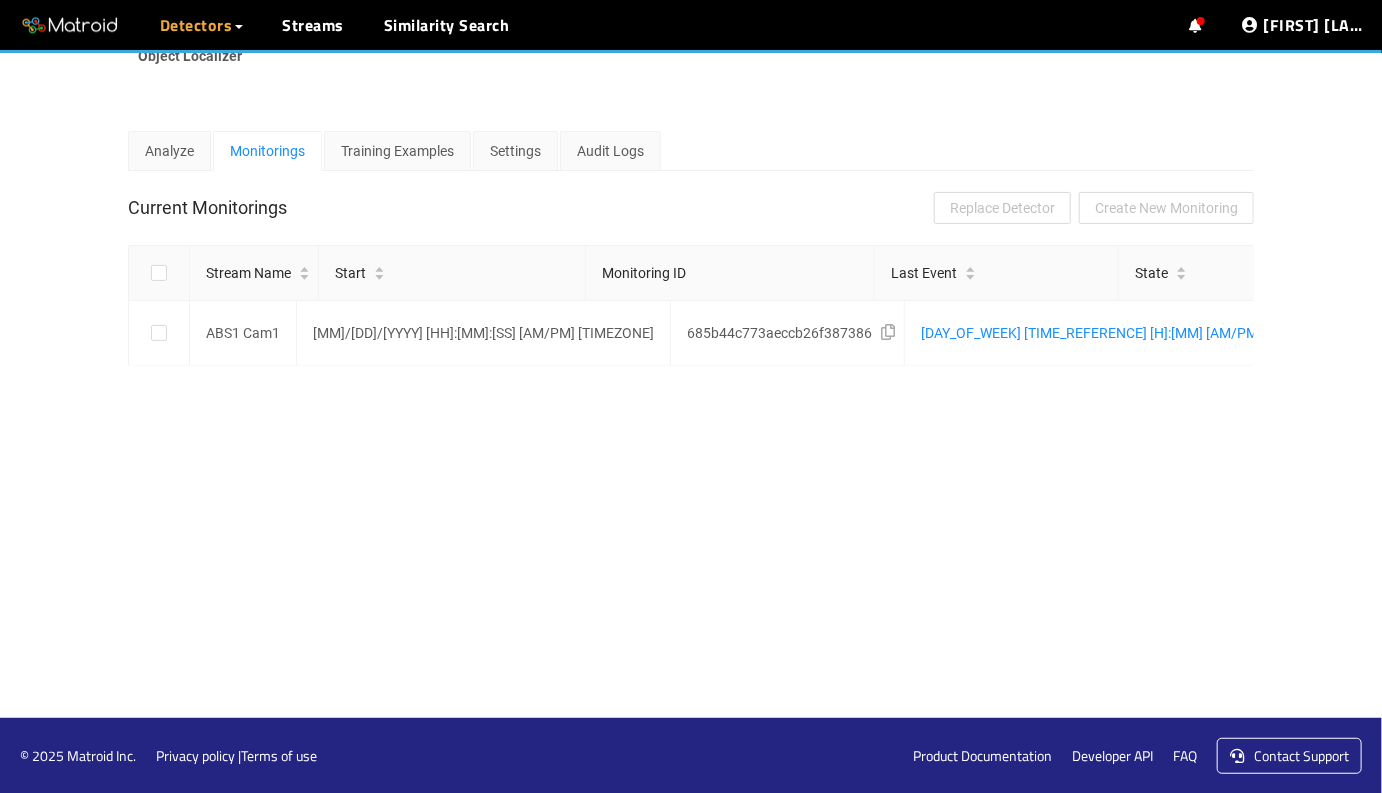 scroll, scrollTop: 0, scrollLeft: 0, axis: both 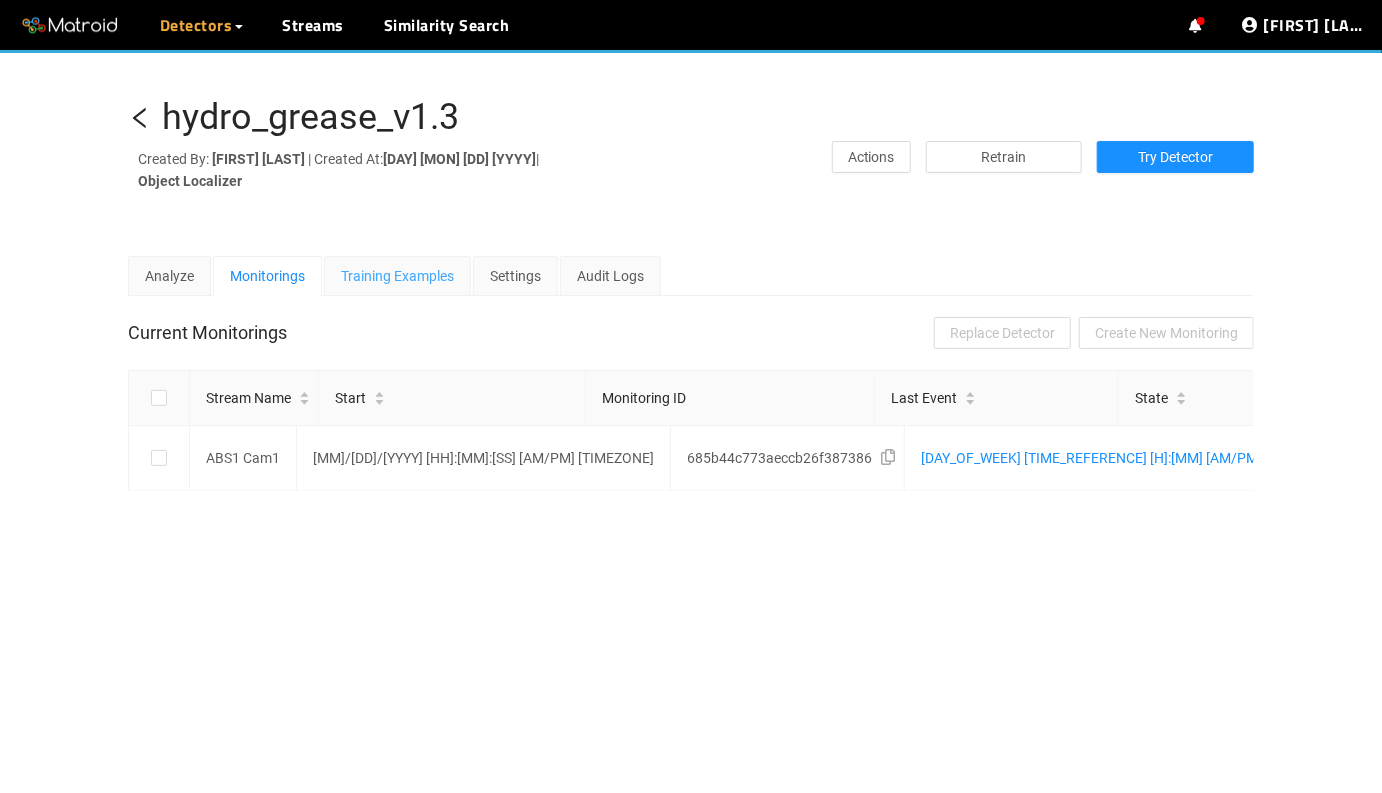 click on "Training Examples" at bounding box center [397, 276] 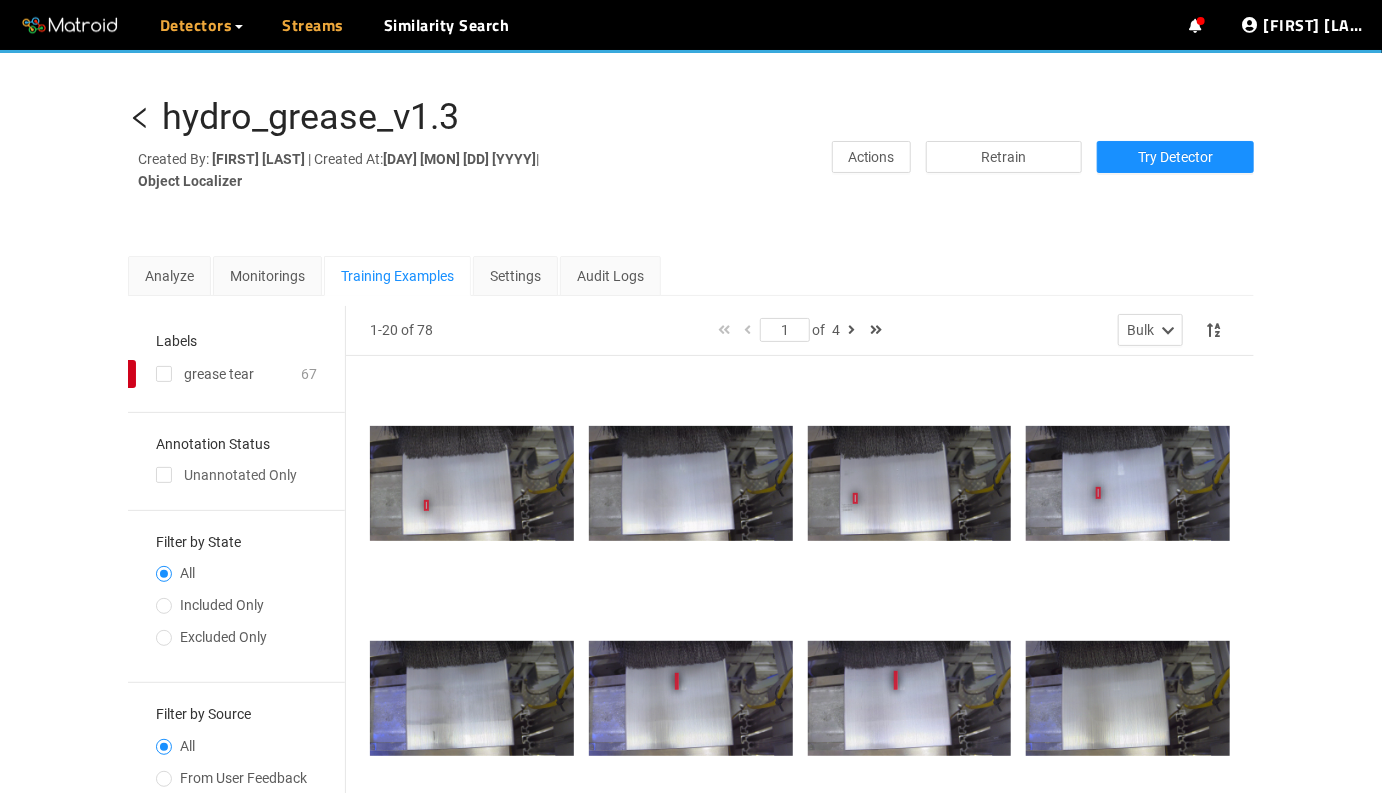 click on "Streams" at bounding box center [314, 25] 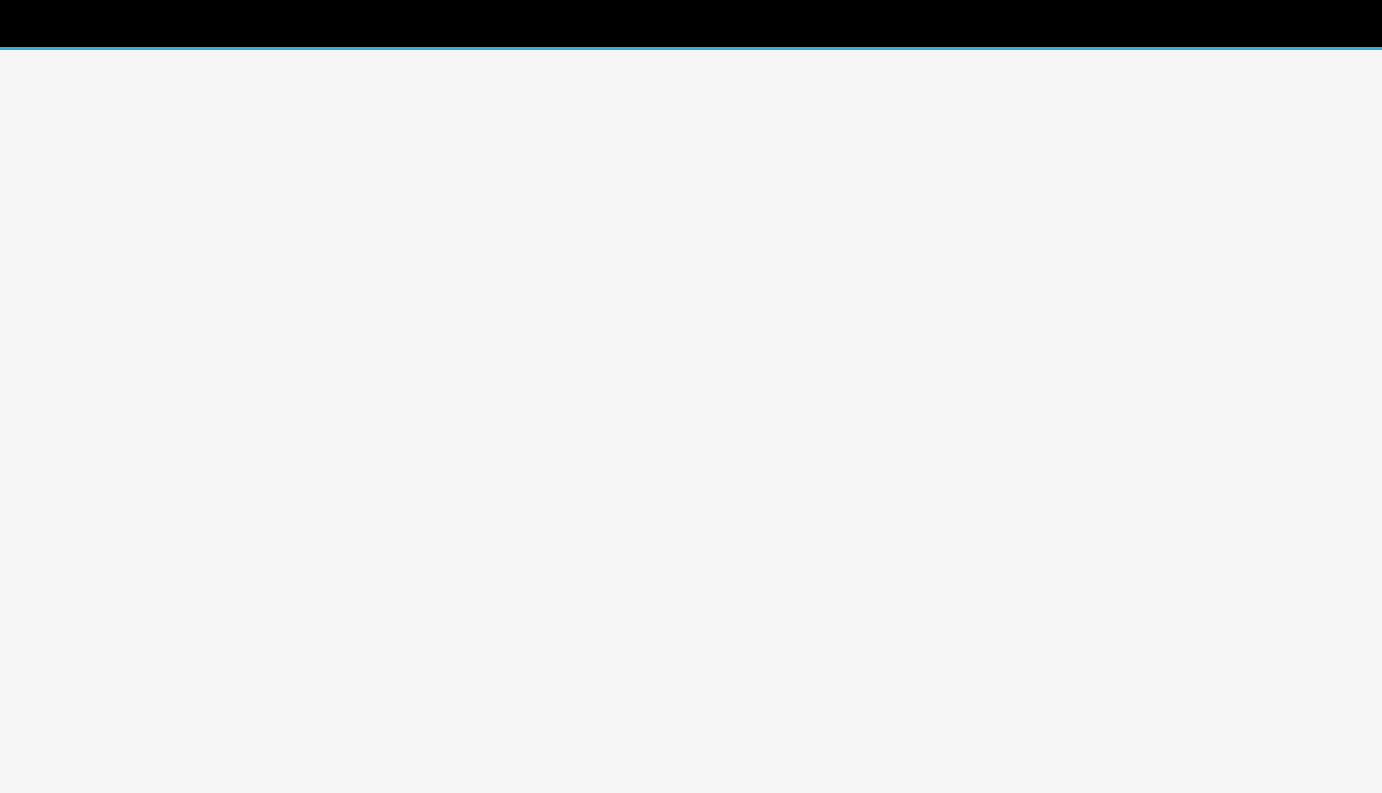 scroll, scrollTop: 0, scrollLeft: 0, axis: both 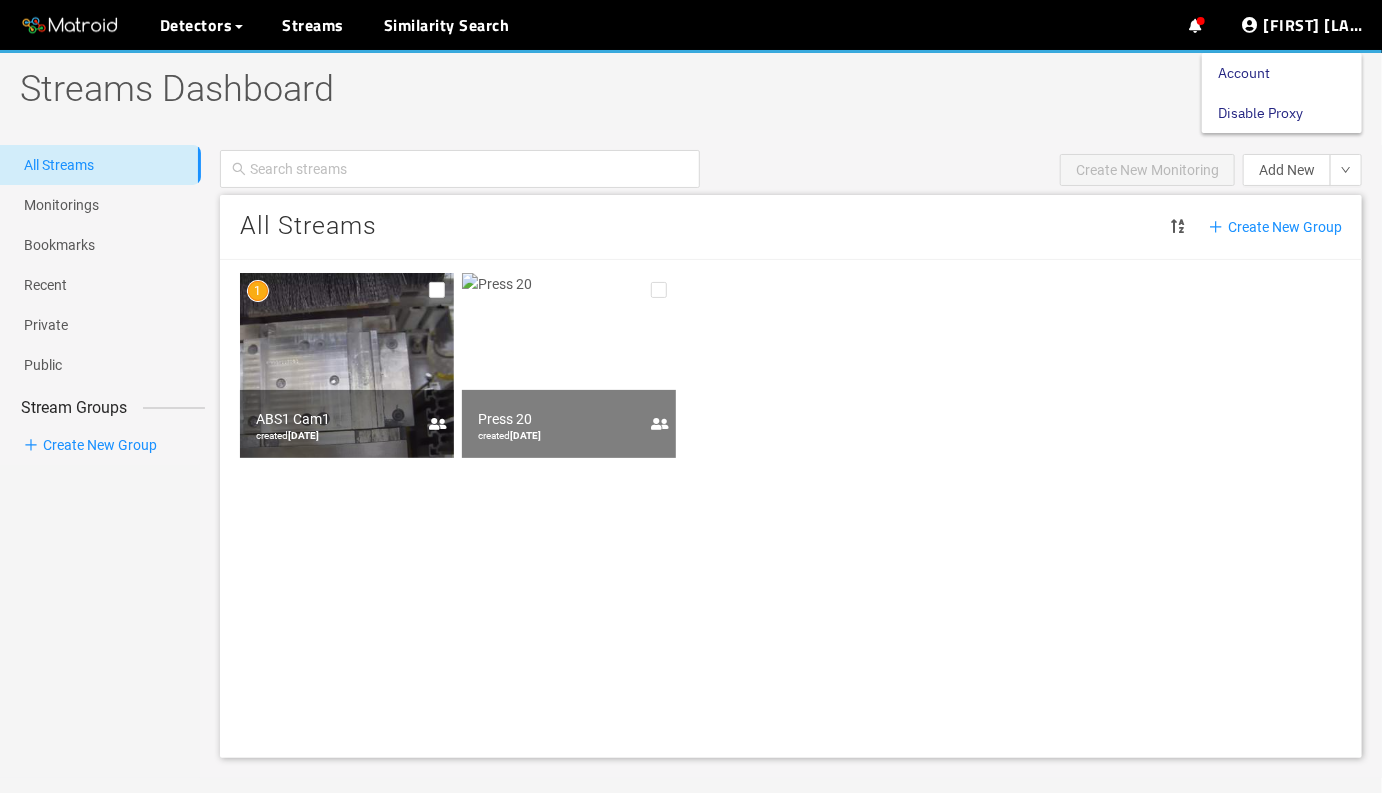 click on "Disable Proxy" at bounding box center [1260, 113] 